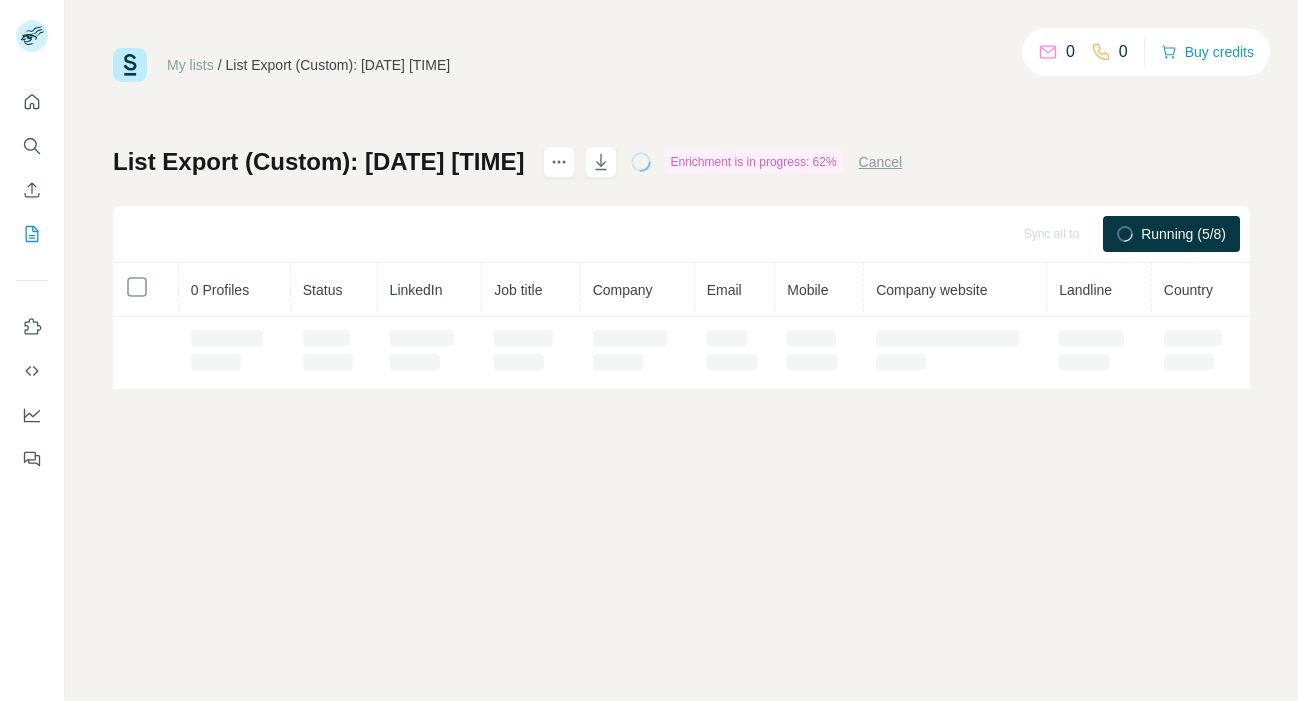 scroll, scrollTop: 0, scrollLeft: 0, axis: both 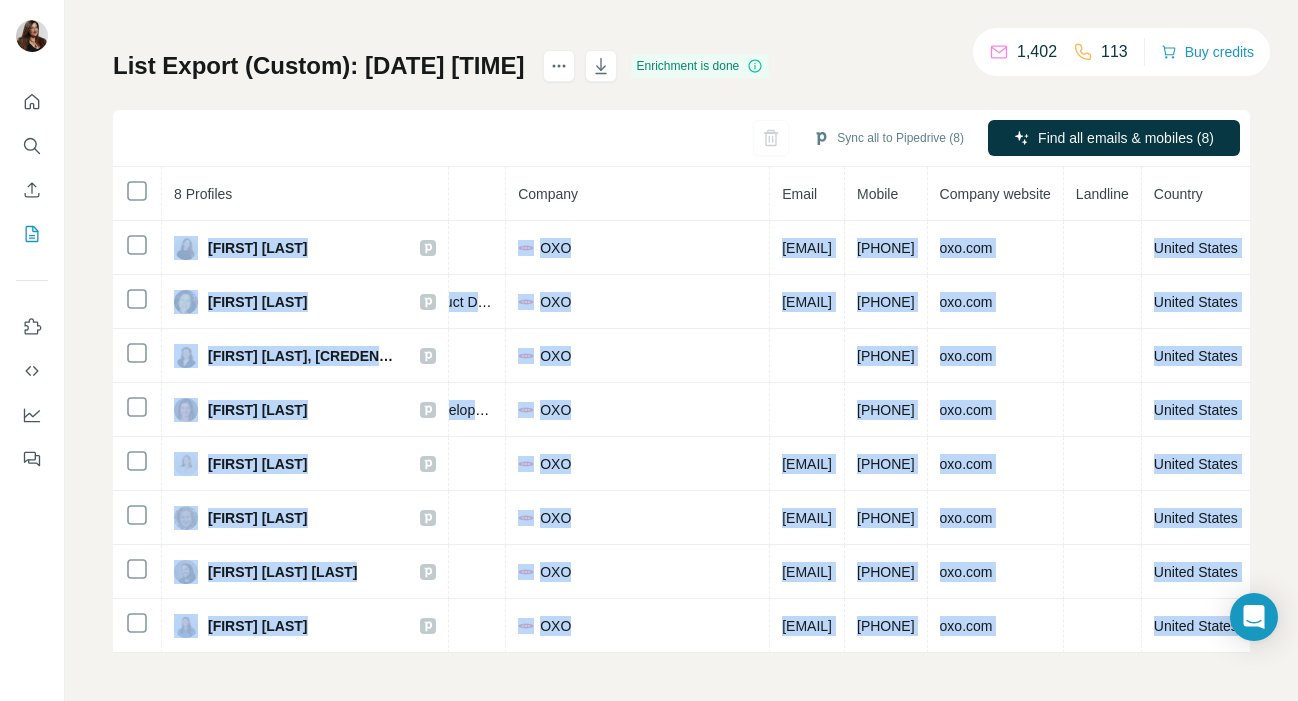 drag, startPoint x: 168, startPoint y: 225, endPoint x: 1228, endPoint y: 642, distance: 1139.0737 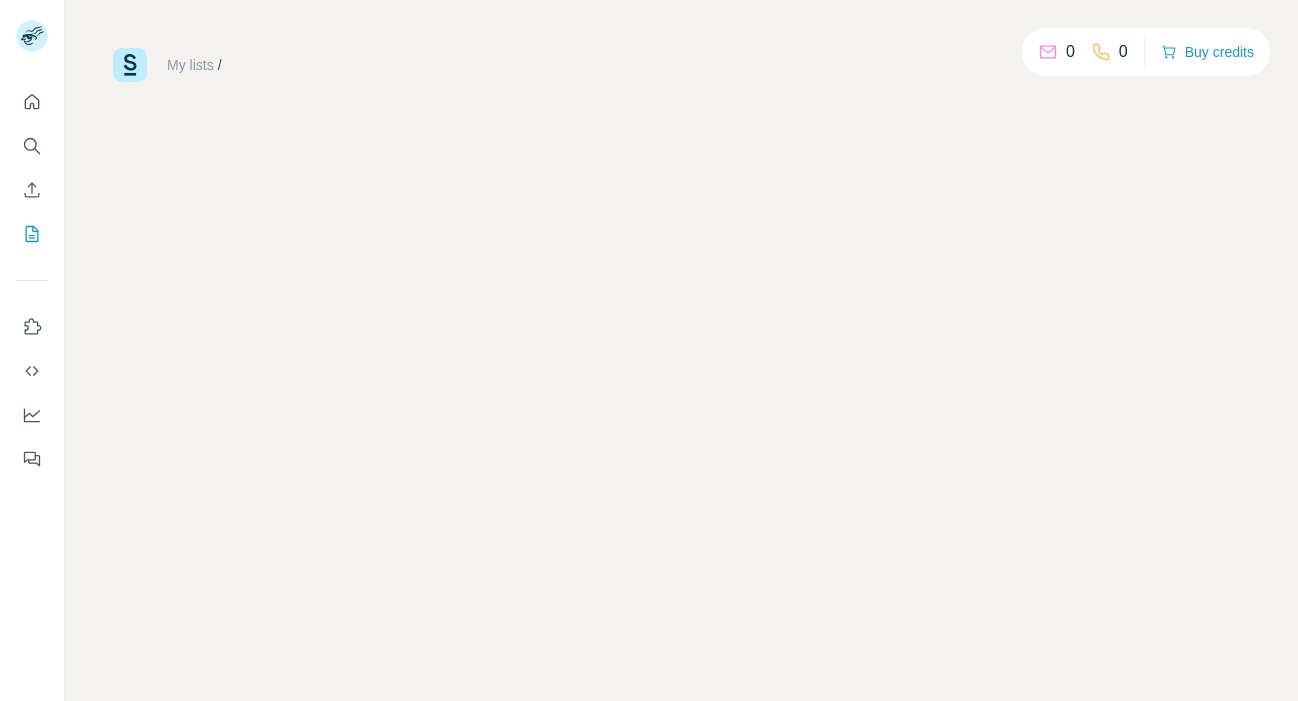 scroll, scrollTop: 0, scrollLeft: 0, axis: both 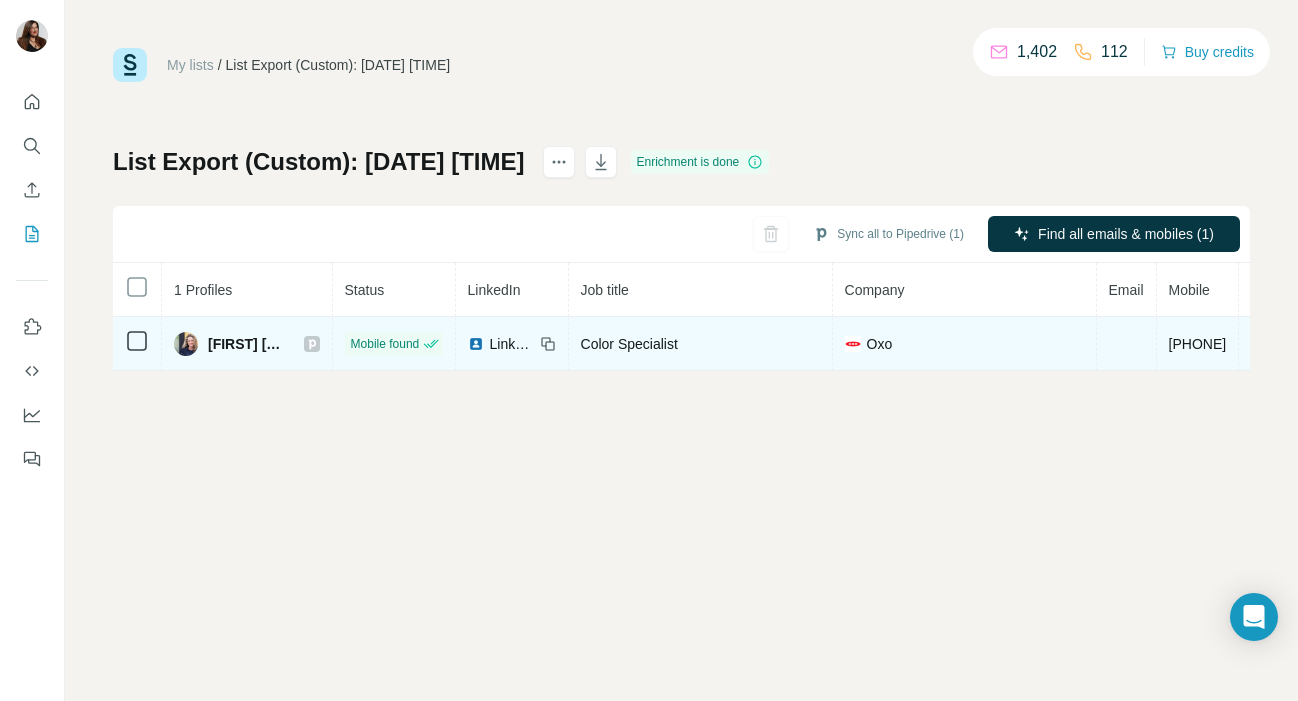 drag, startPoint x: 203, startPoint y: 340, endPoint x: 1219, endPoint y: 355, distance: 1016.1107 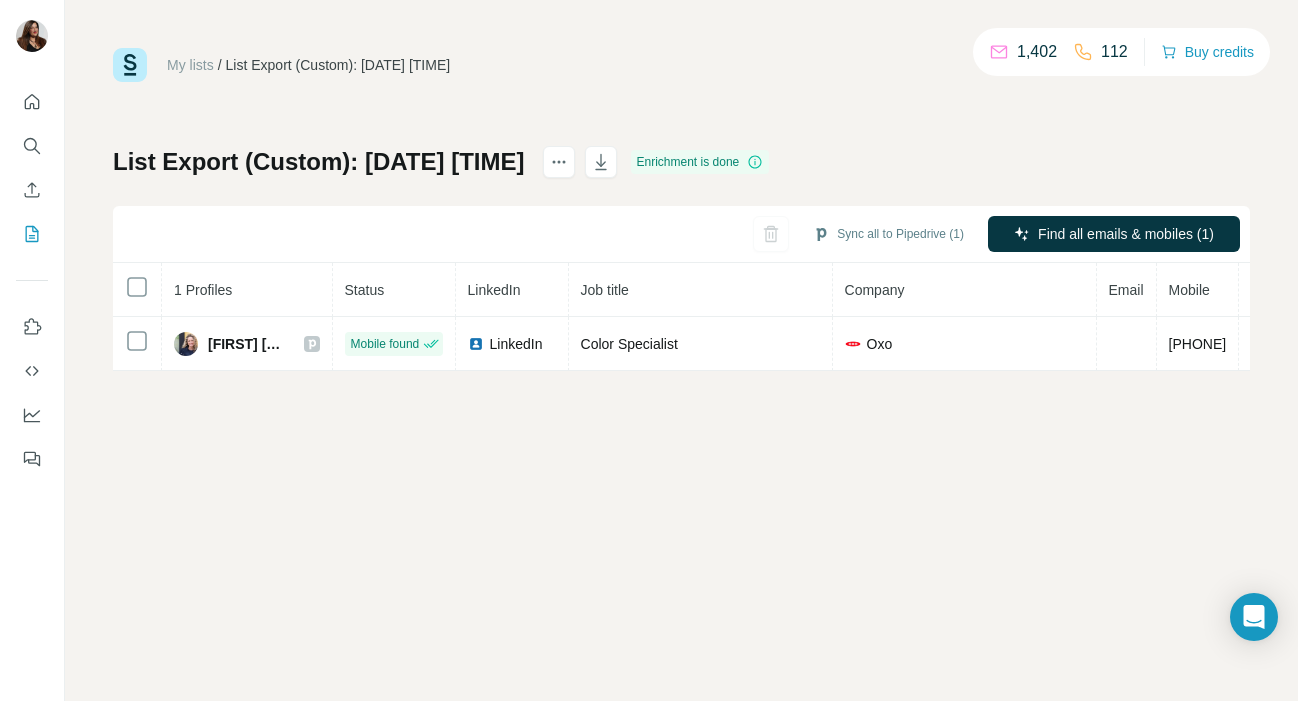 copy on "[FIRST] [LAST] Mobile found LinkedIn Color Specialist Oxo [PHONE]" 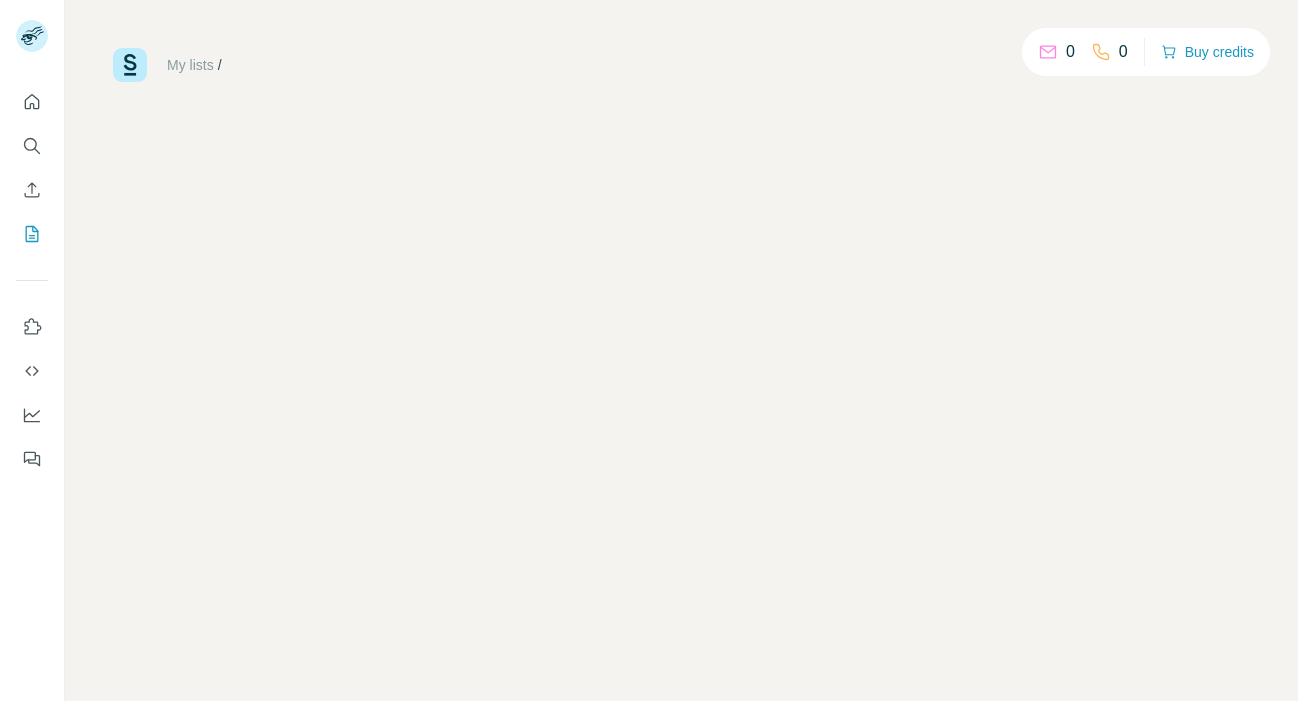 scroll, scrollTop: 0, scrollLeft: 0, axis: both 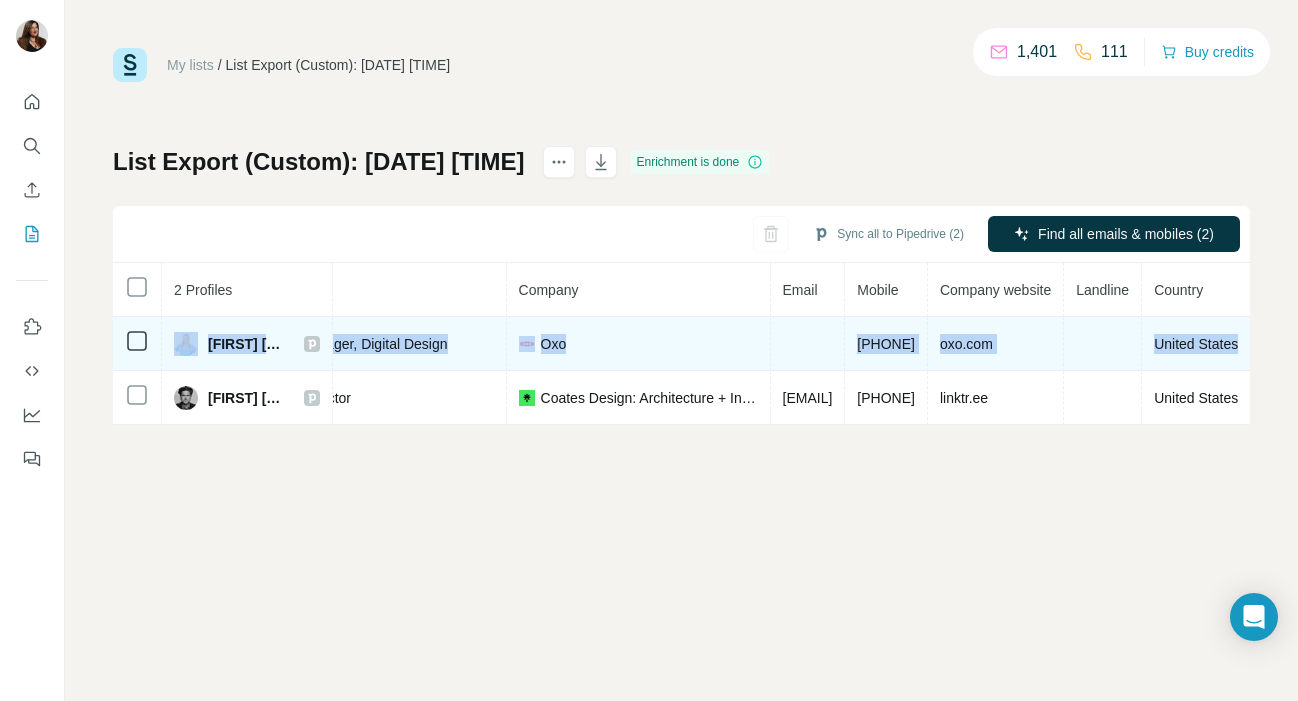 drag, startPoint x: 170, startPoint y: 329, endPoint x: 1246, endPoint y: 354, distance: 1076.2904 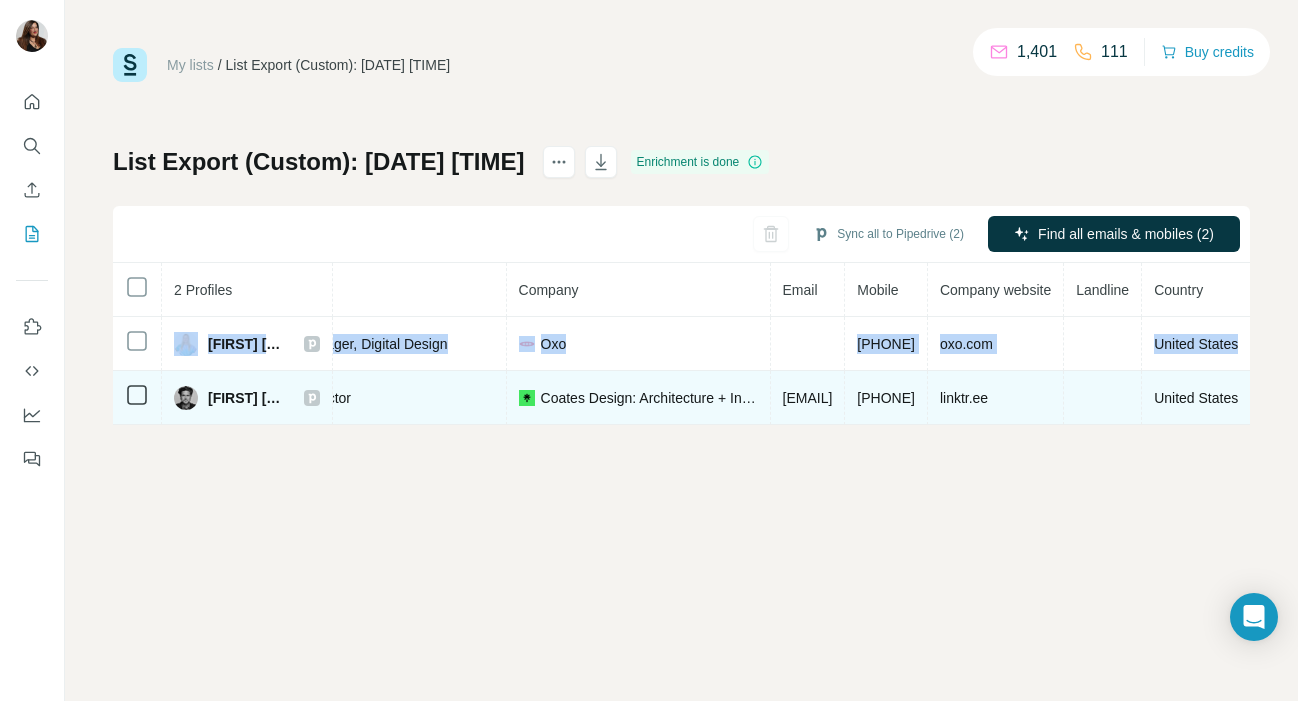 copy on "Heidi Kamp Mobile found LinkedIn Senior Manager, Digital Design Oxo +15415103705 oxo.com United States" 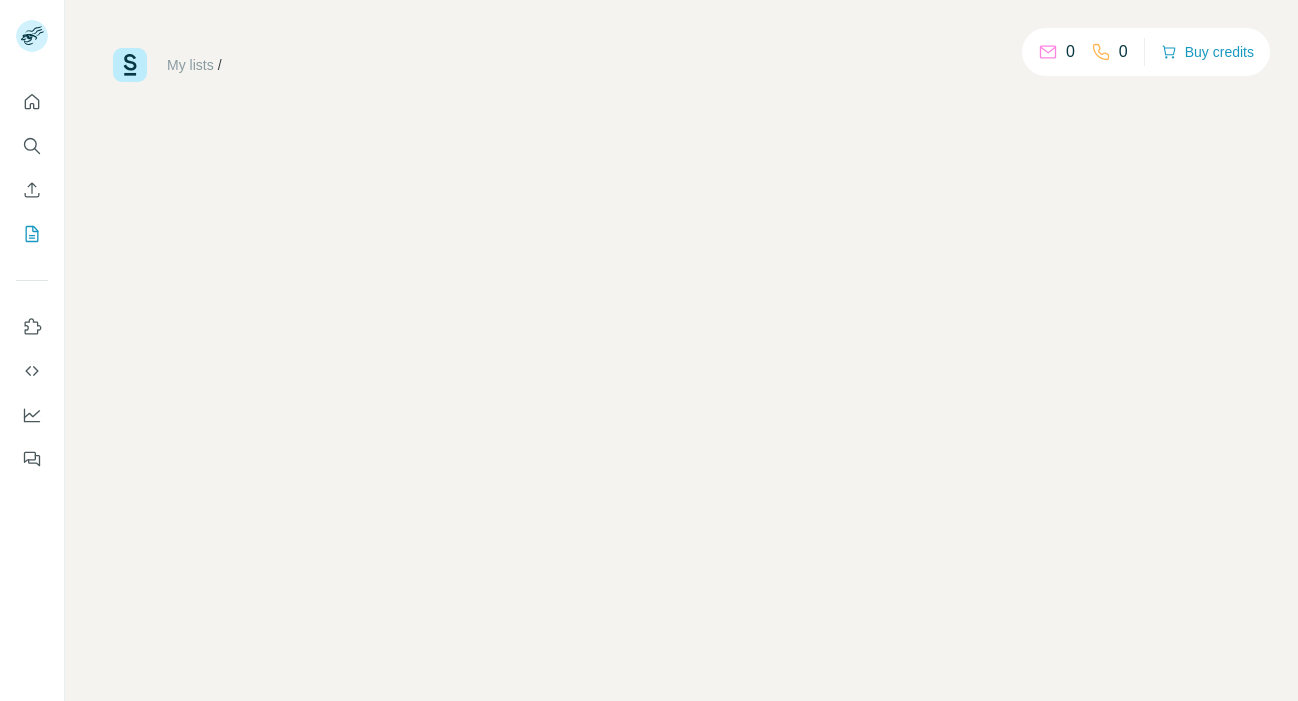 scroll, scrollTop: 0, scrollLeft: 0, axis: both 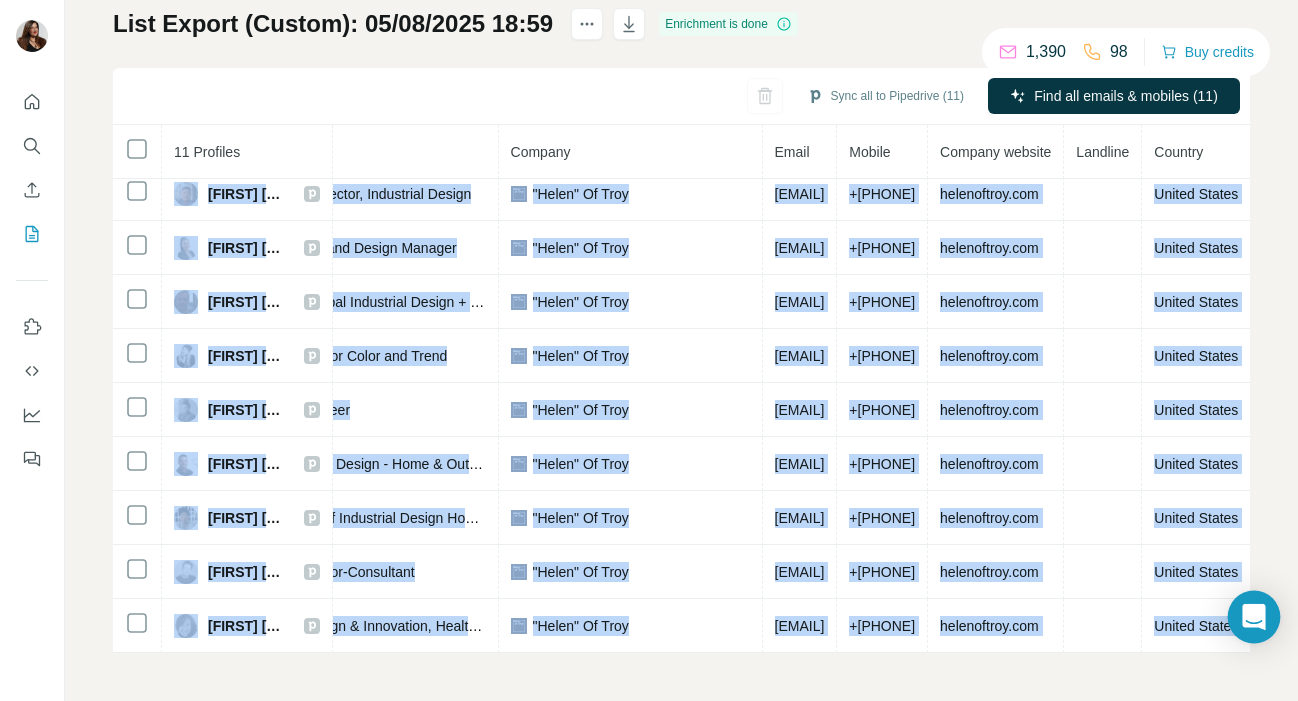 drag, startPoint x: 167, startPoint y: 328, endPoint x: 1231, endPoint y: 626, distance: 1104.9435 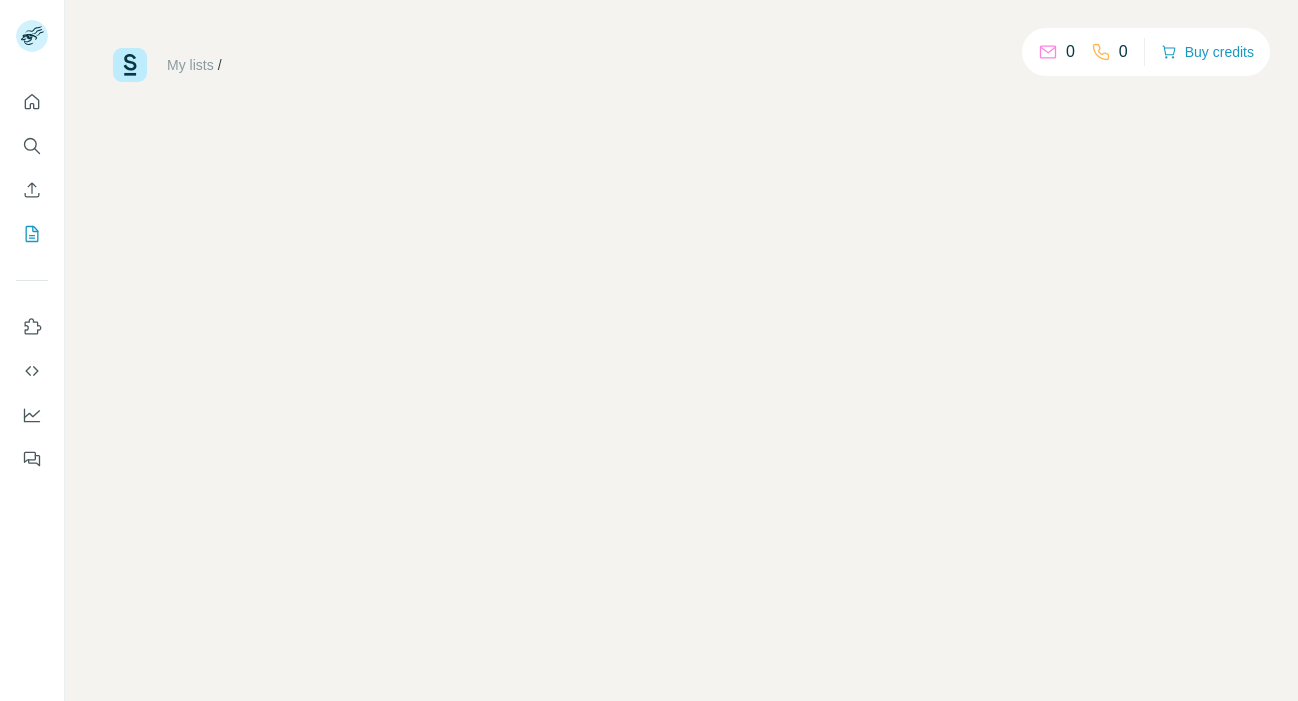 scroll, scrollTop: 0, scrollLeft: 0, axis: both 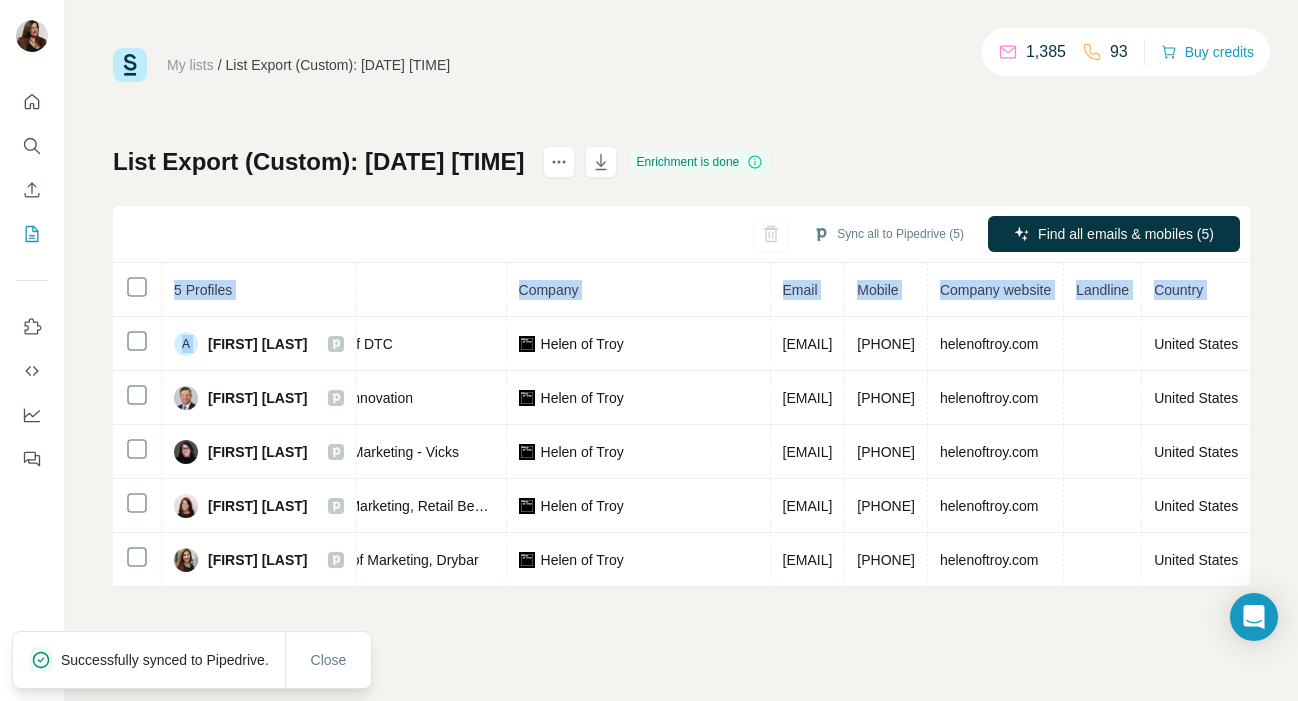 drag, startPoint x: 210, startPoint y: 343, endPoint x: 1281, endPoint y: 588, distance: 1098.6655 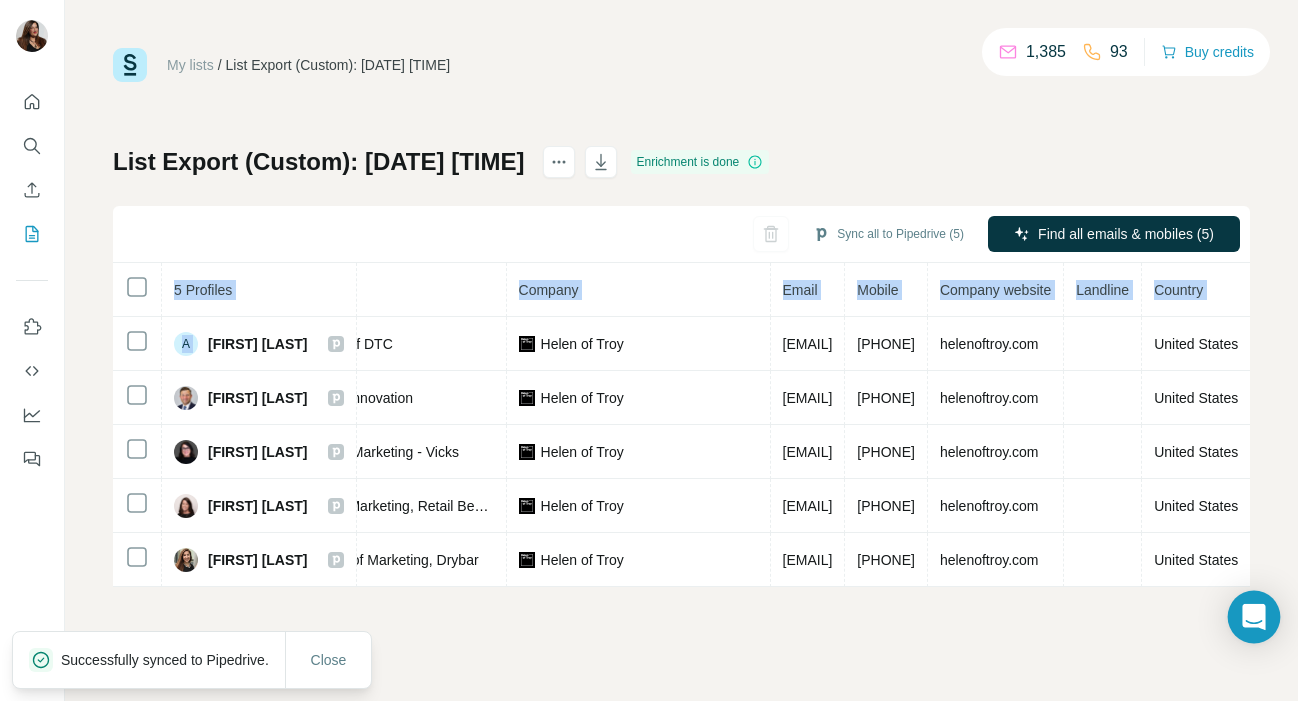 copy on "5 Profiles Status LinkedIn Job title Company Email Mobile Company website Landline Country A" 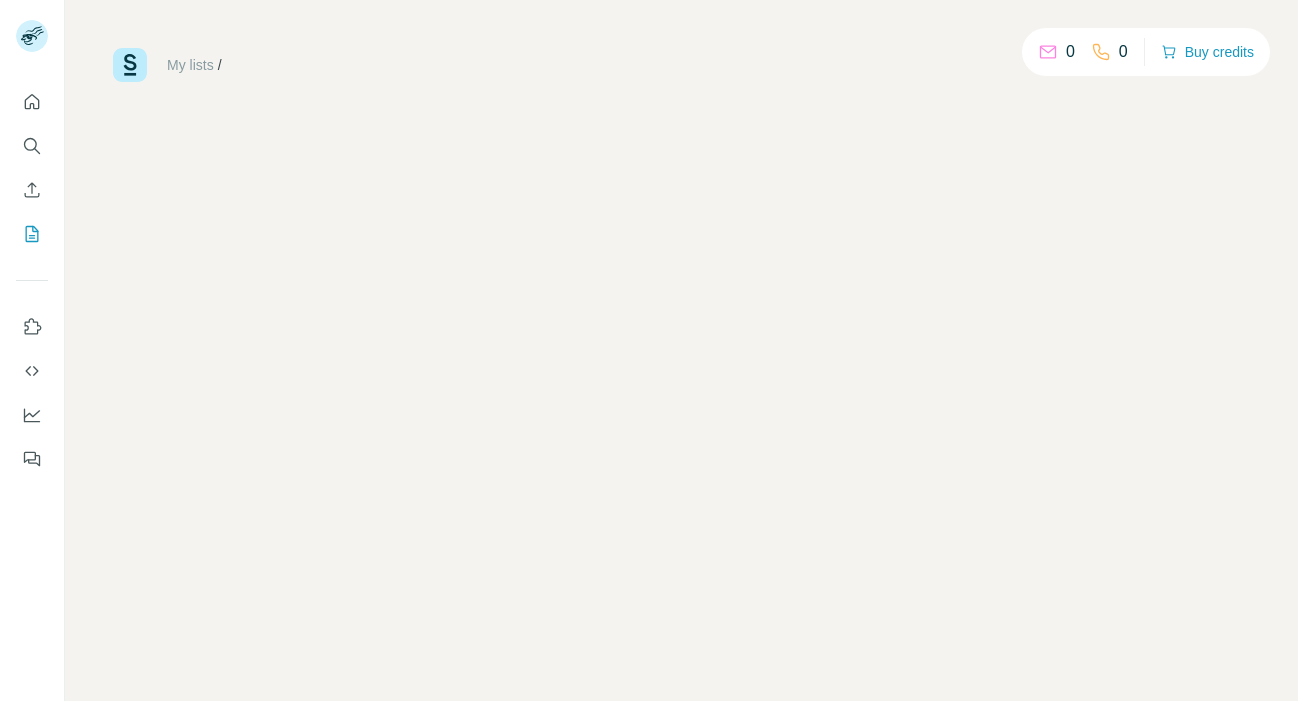 scroll, scrollTop: 0, scrollLeft: 0, axis: both 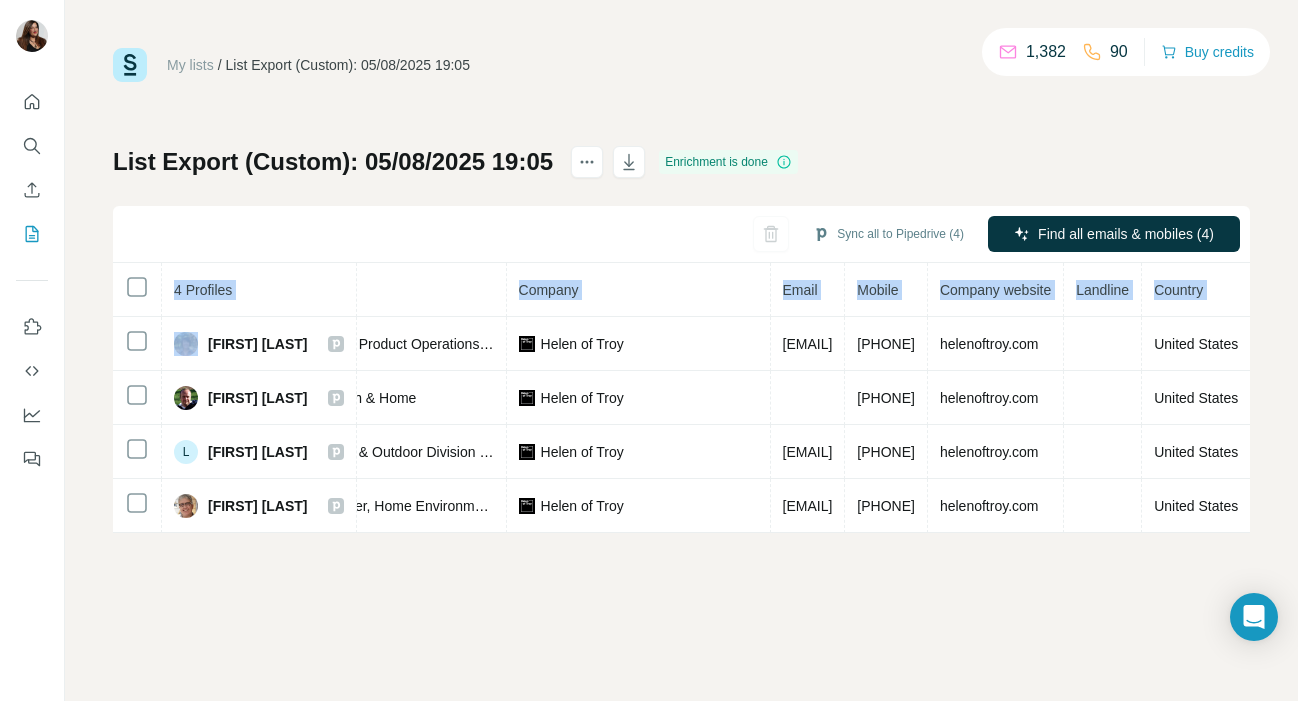 drag, startPoint x: 212, startPoint y: 339, endPoint x: 1257, endPoint y: 512, distance: 1059.2233 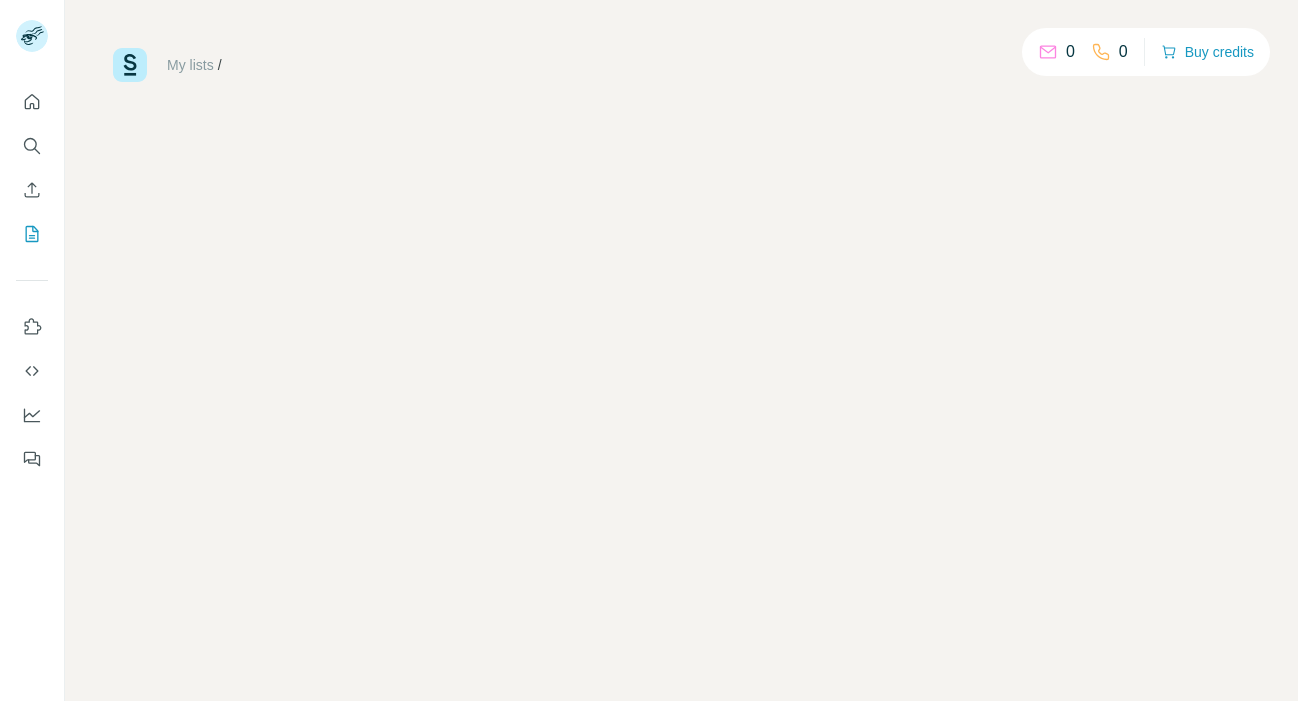 scroll, scrollTop: 0, scrollLeft: 0, axis: both 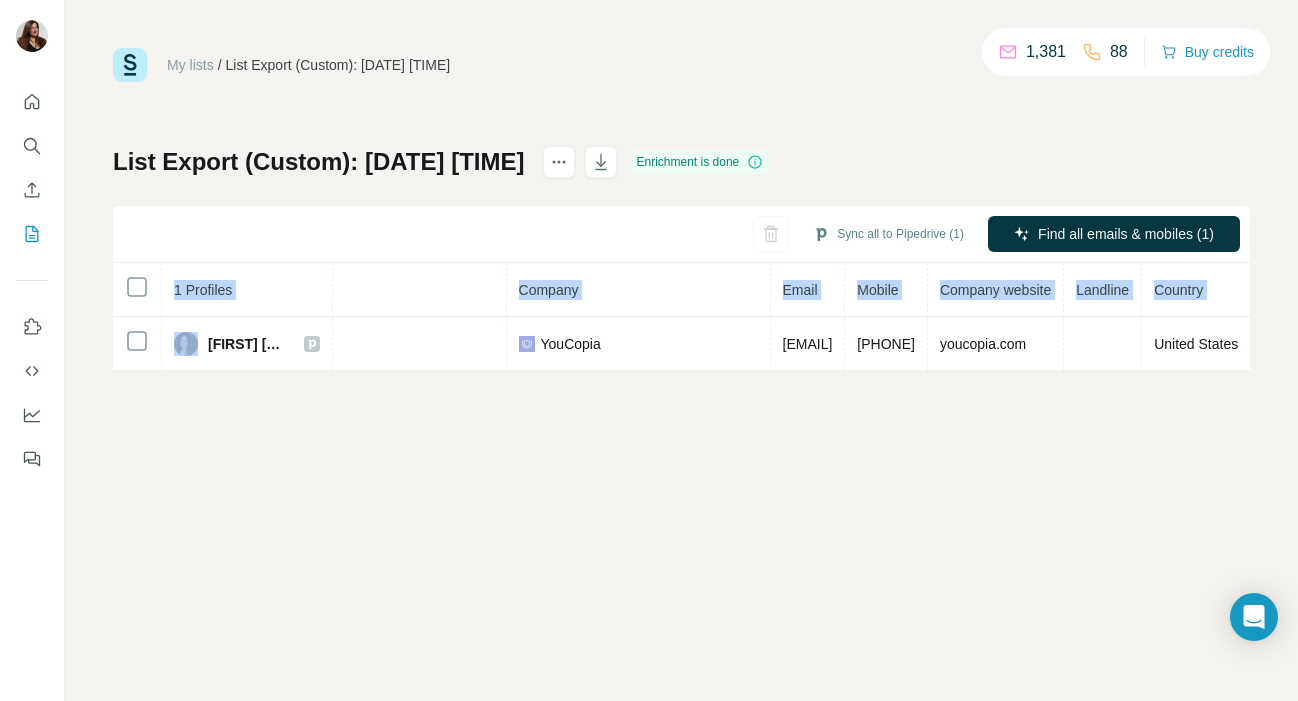 drag, startPoint x: 208, startPoint y: 340, endPoint x: 1268, endPoint y: 340, distance: 1060 